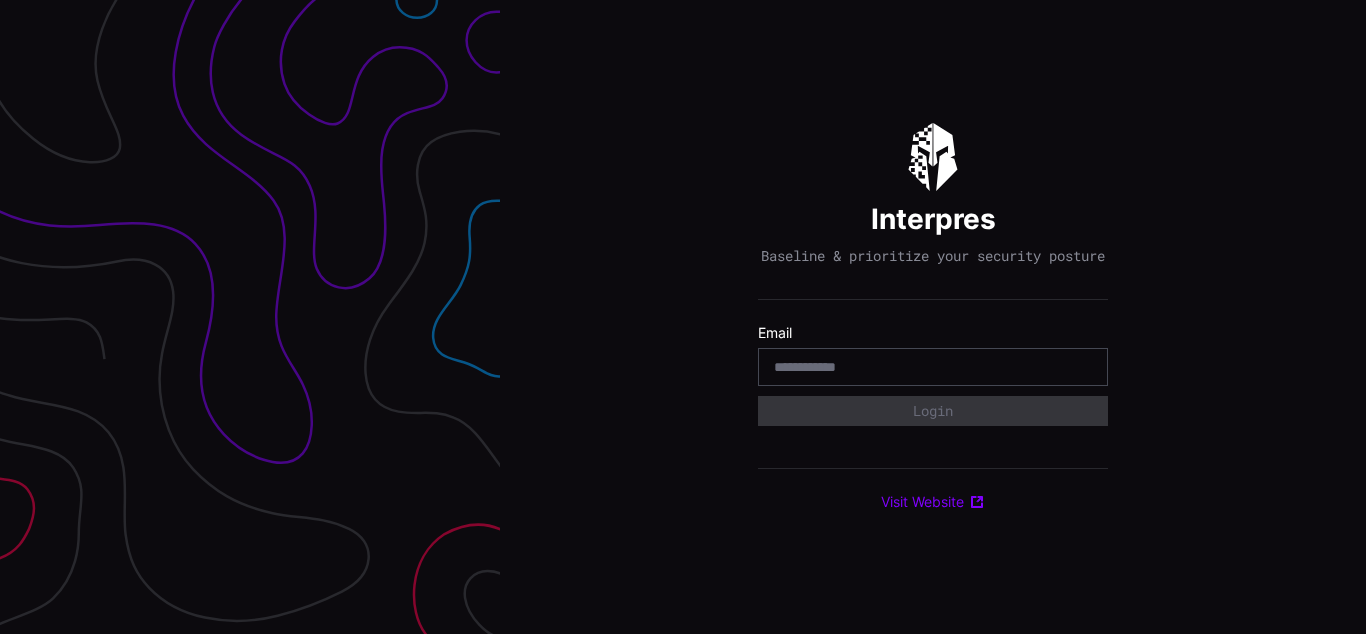 scroll, scrollTop: 0, scrollLeft: 0, axis: both 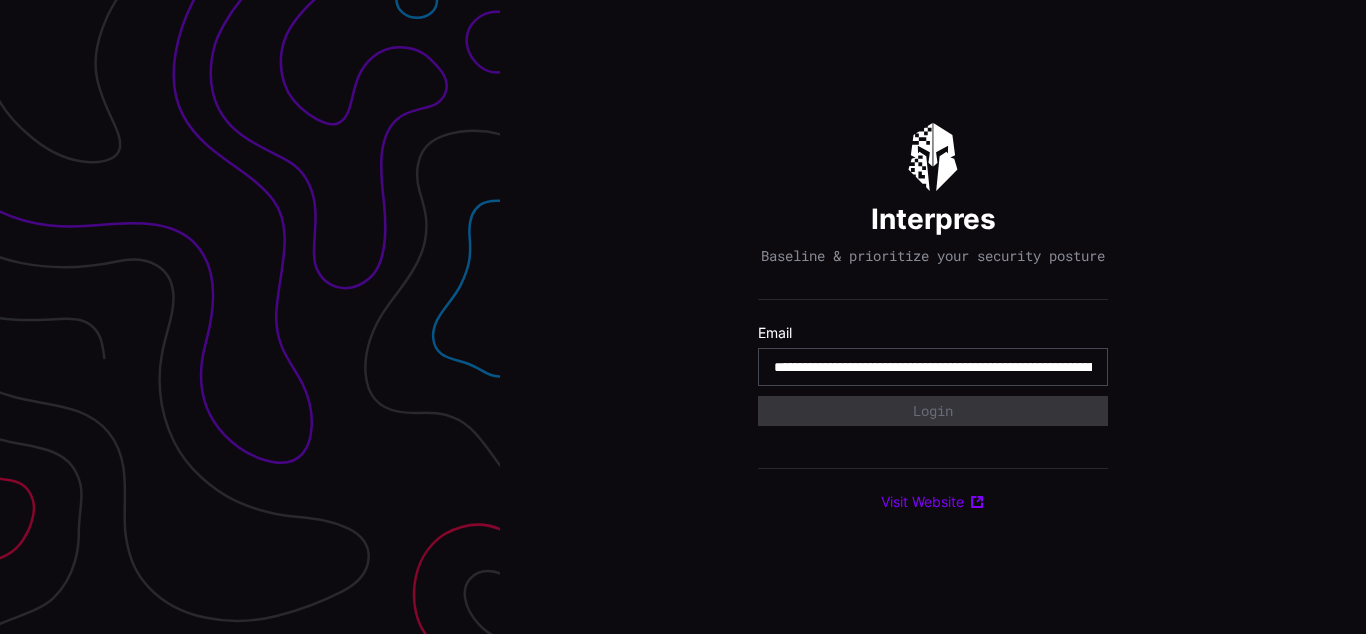 type on "**********" 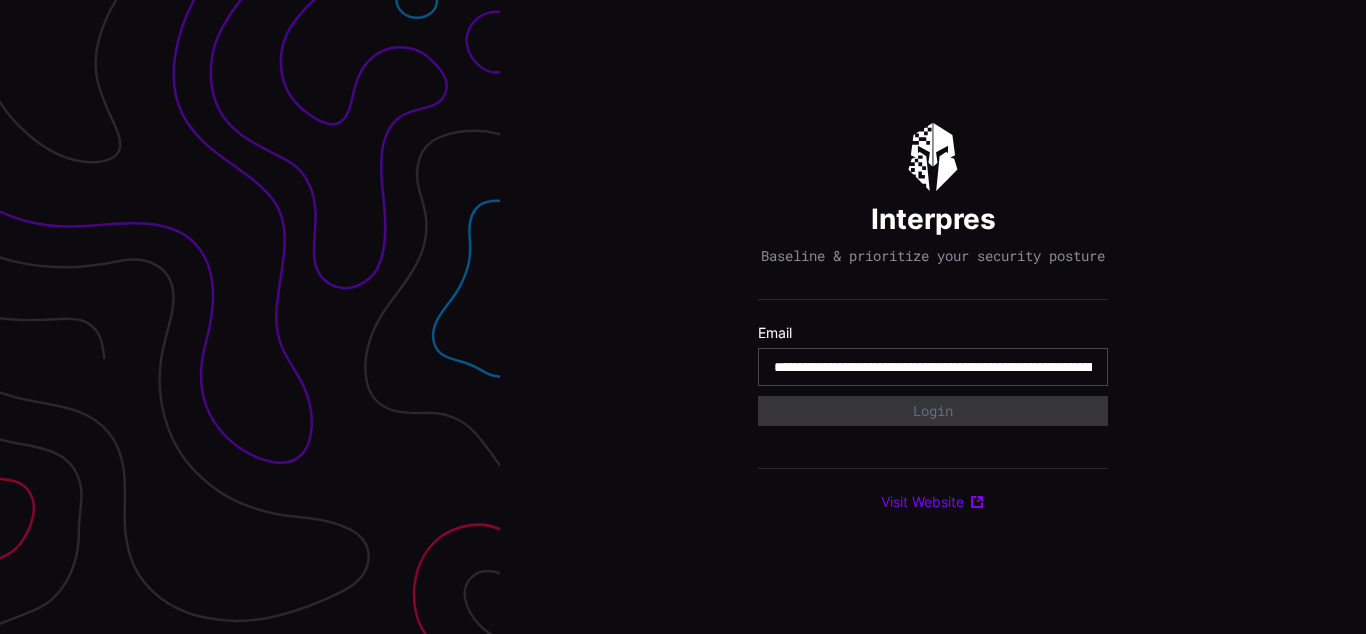 click on "**********" at bounding box center [933, 367] 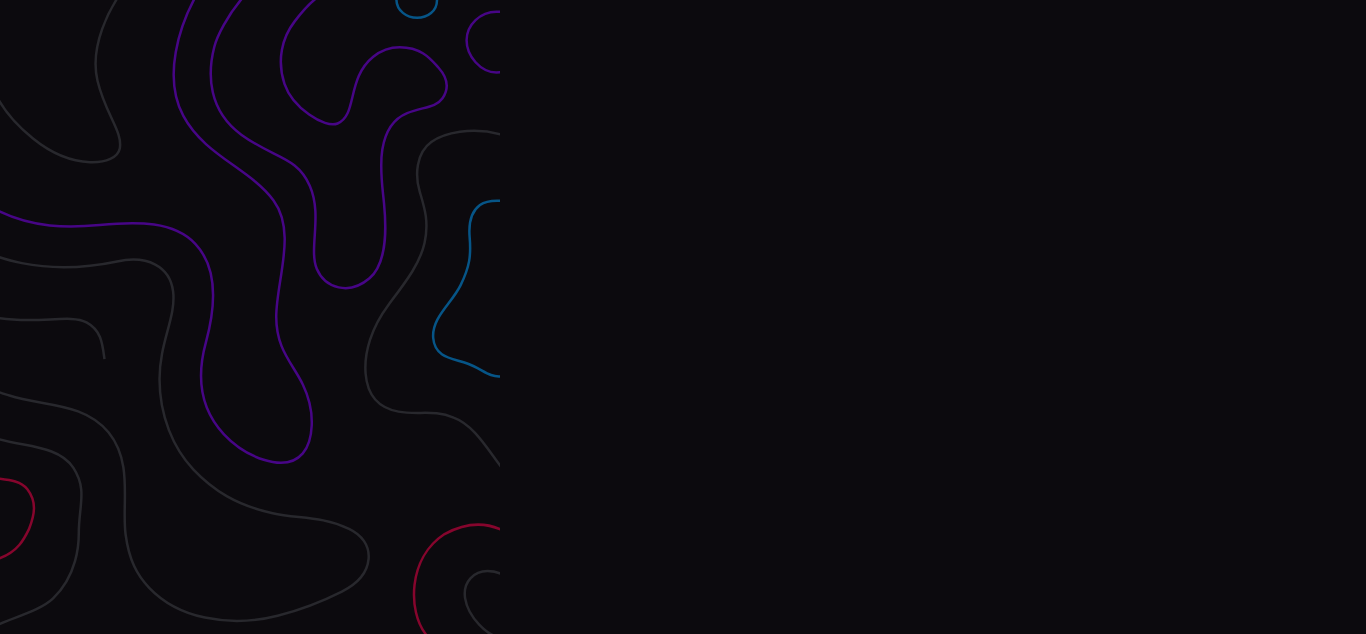 scroll, scrollTop: 0, scrollLeft: 0, axis: both 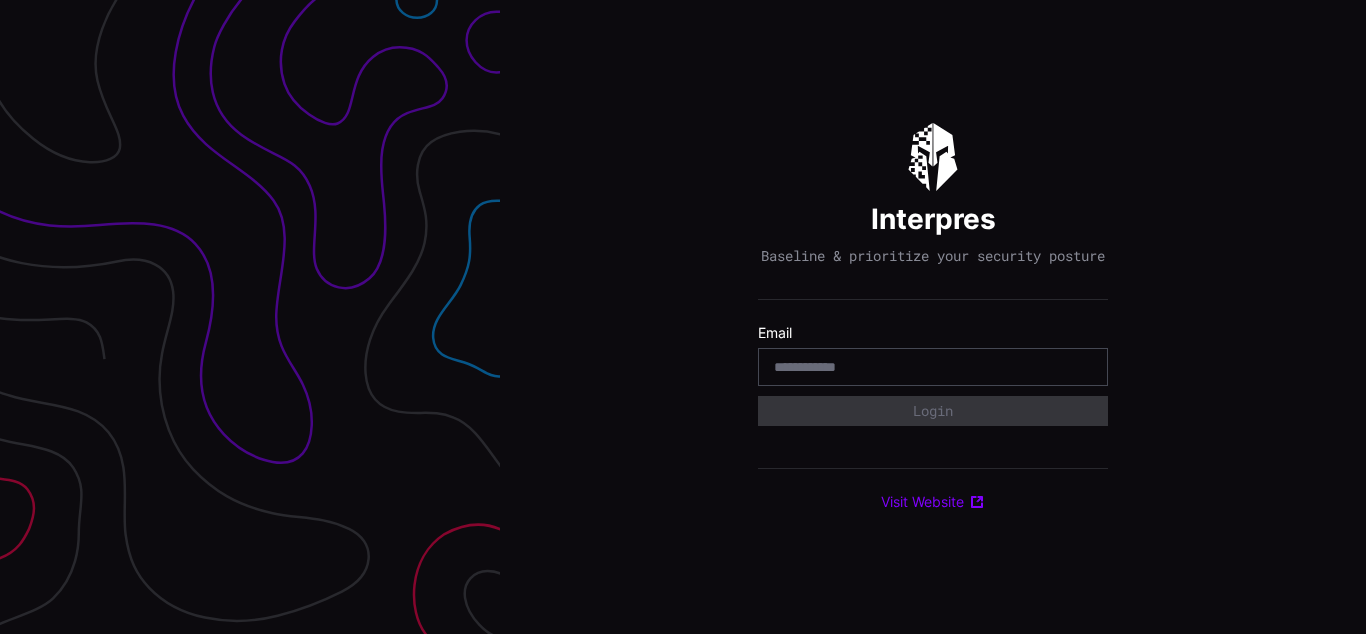 click on "Interpres Baseline & prioritize your security posture Email Login Visit Website" at bounding box center [933, 317] 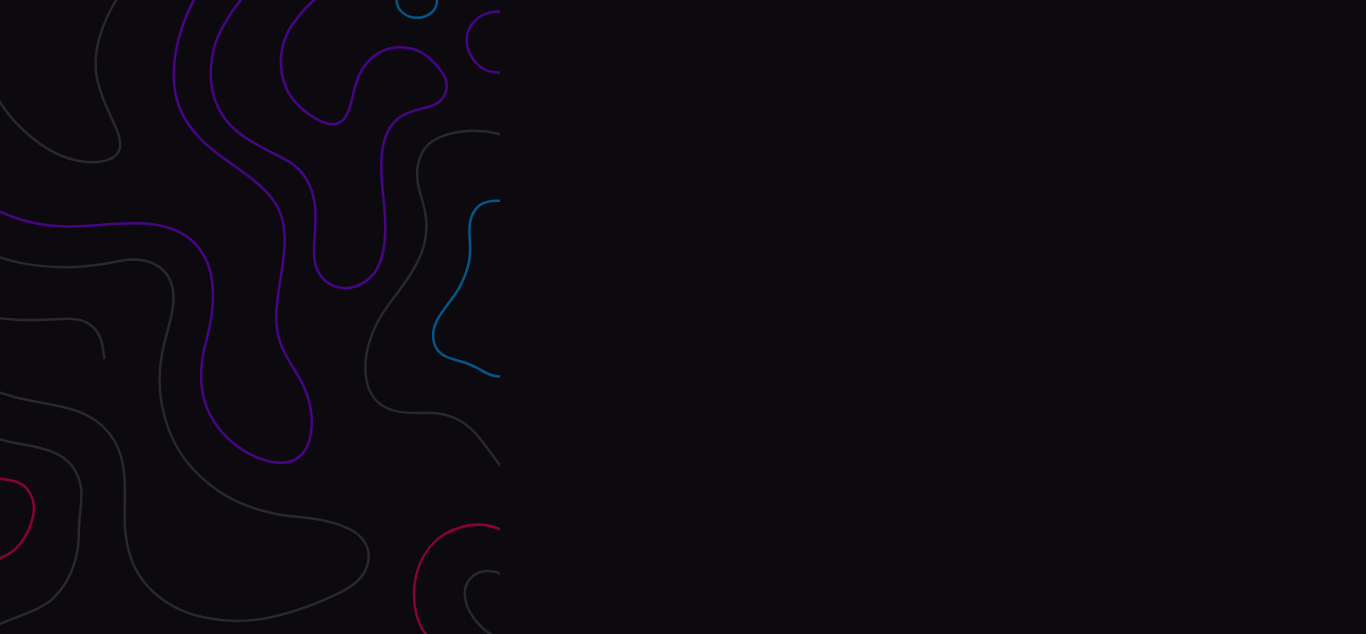 scroll, scrollTop: 0, scrollLeft: 0, axis: both 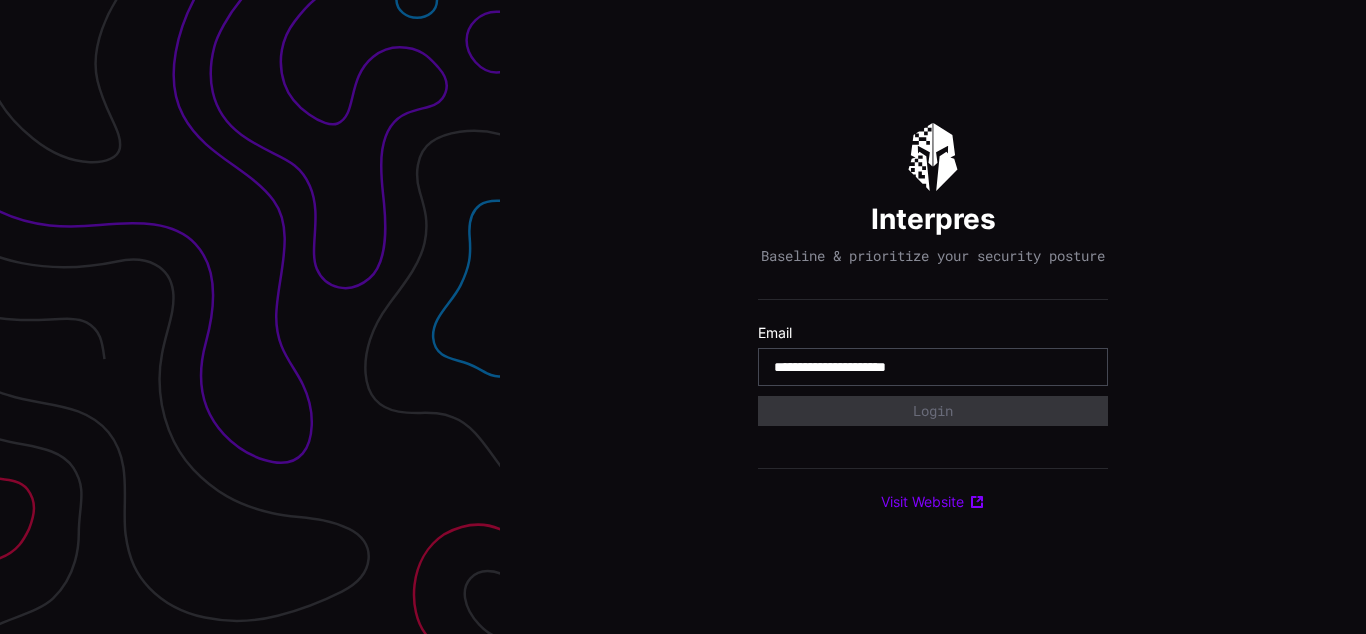 type on "**********" 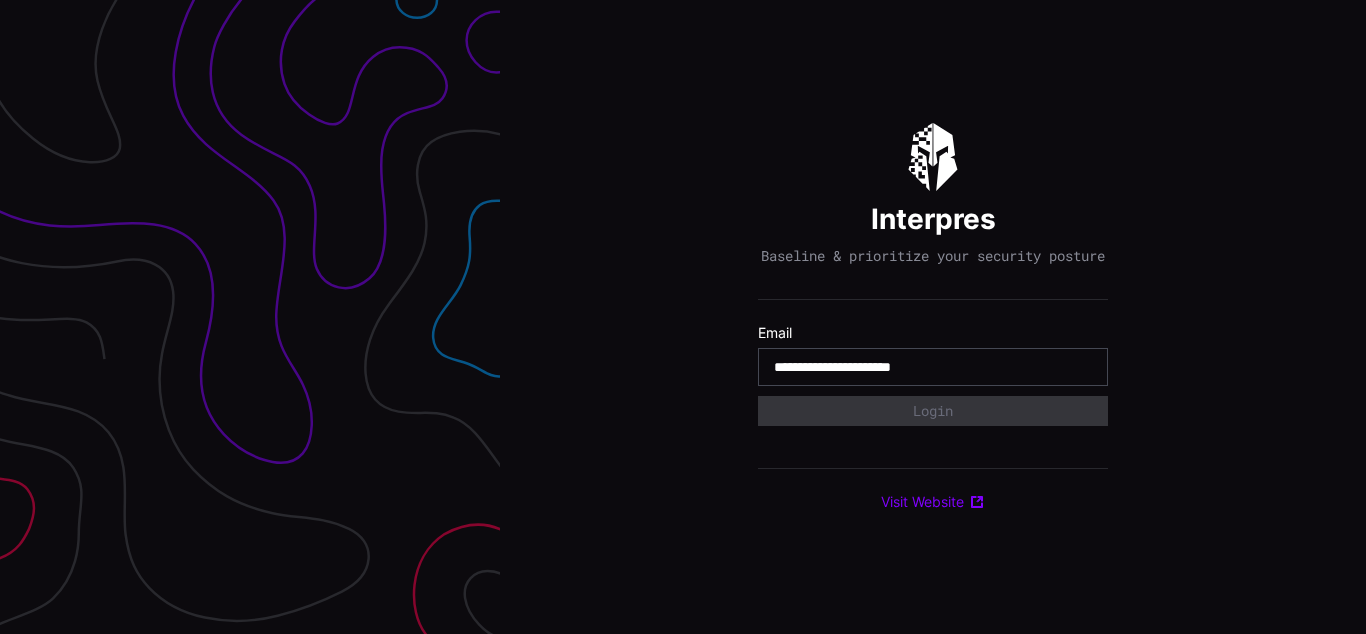 click on "**********" at bounding box center (933, 367) 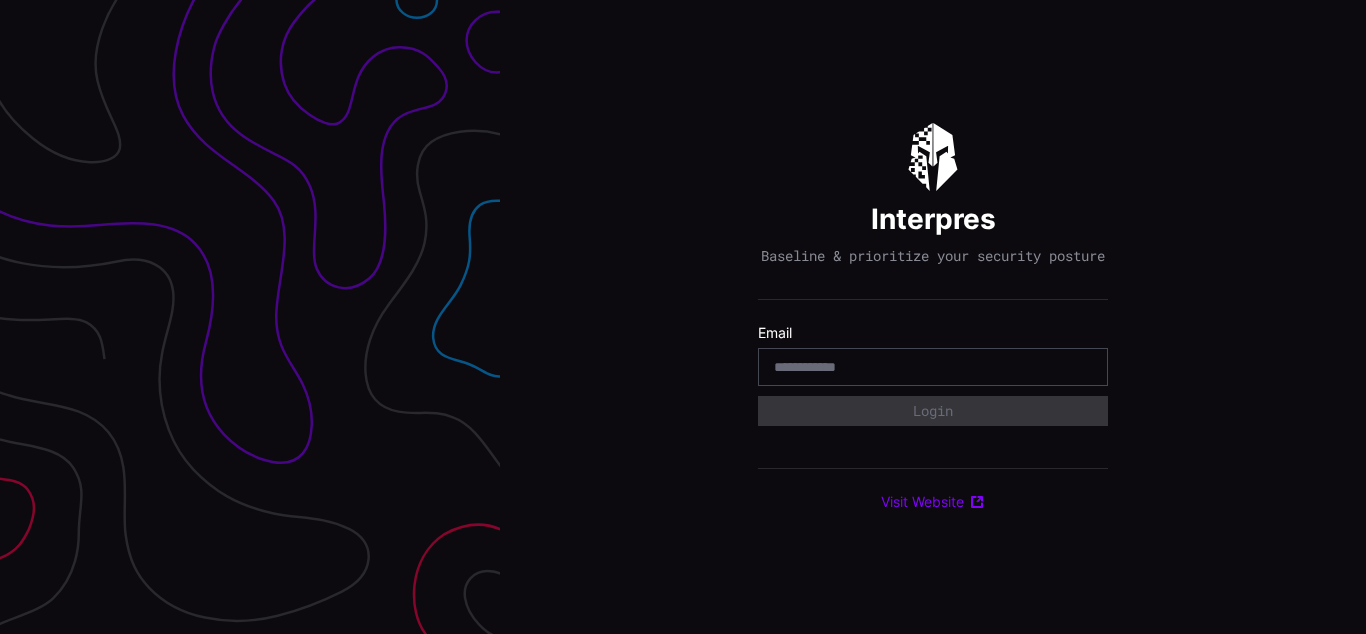 scroll, scrollTop: 0, scrollLeft: 0, axis: both 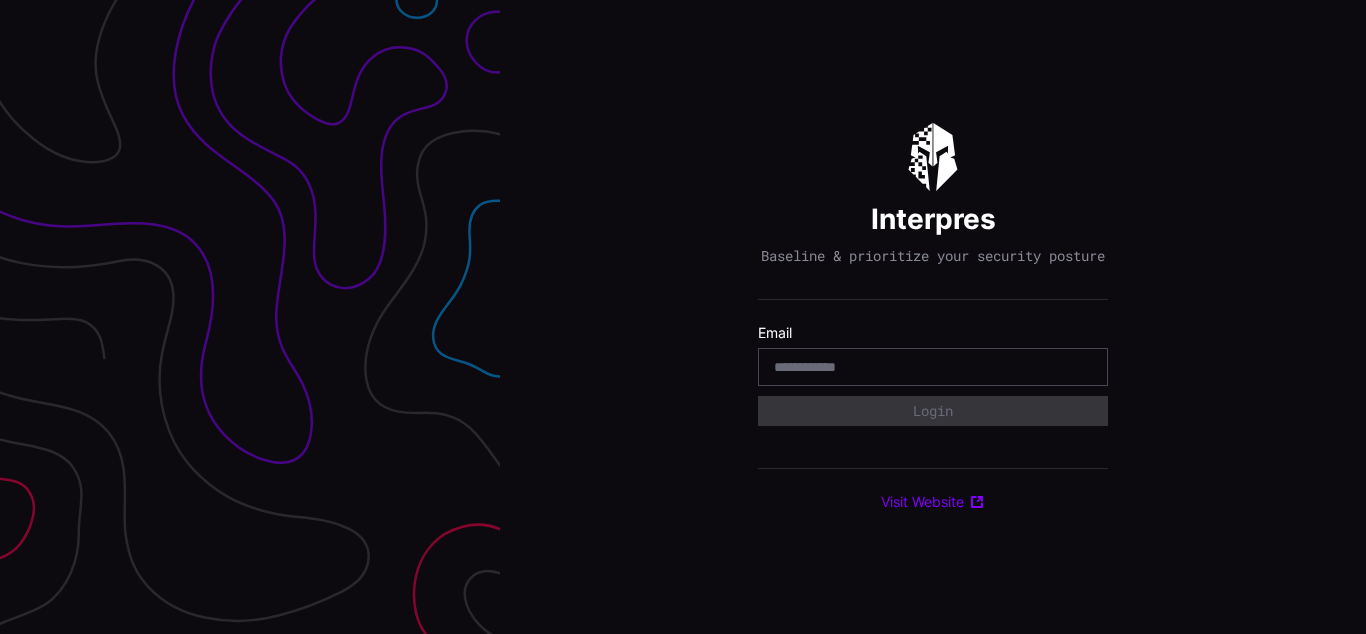 click on "Interpres Baseline & prioritize your security posture Email Login Visit Website" at bounding box center (933, 317) 